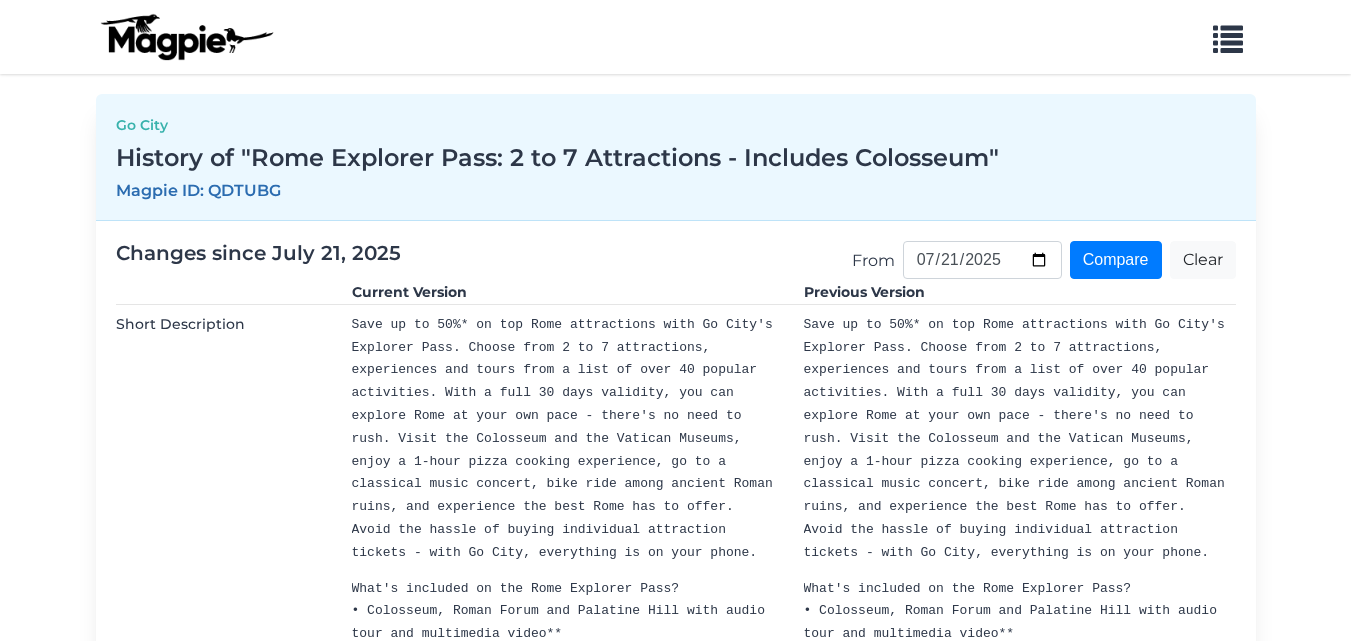 scroll, scrollTop: 0, scrollLeft: 0, axis: both 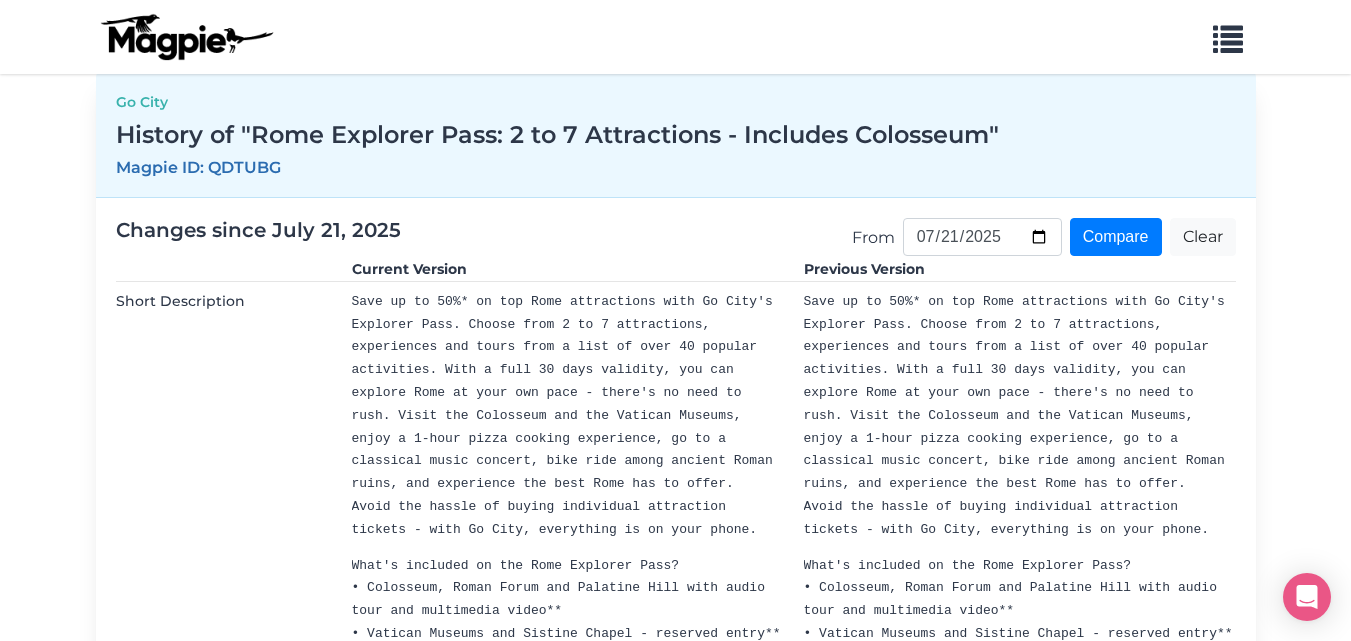 click on "Go City
History of "Rome Explorer Pass: 2 to 7 Attractions - Includes Colosseum"
Magpie ID: QDTUBG" at bounding box center [676, 134] 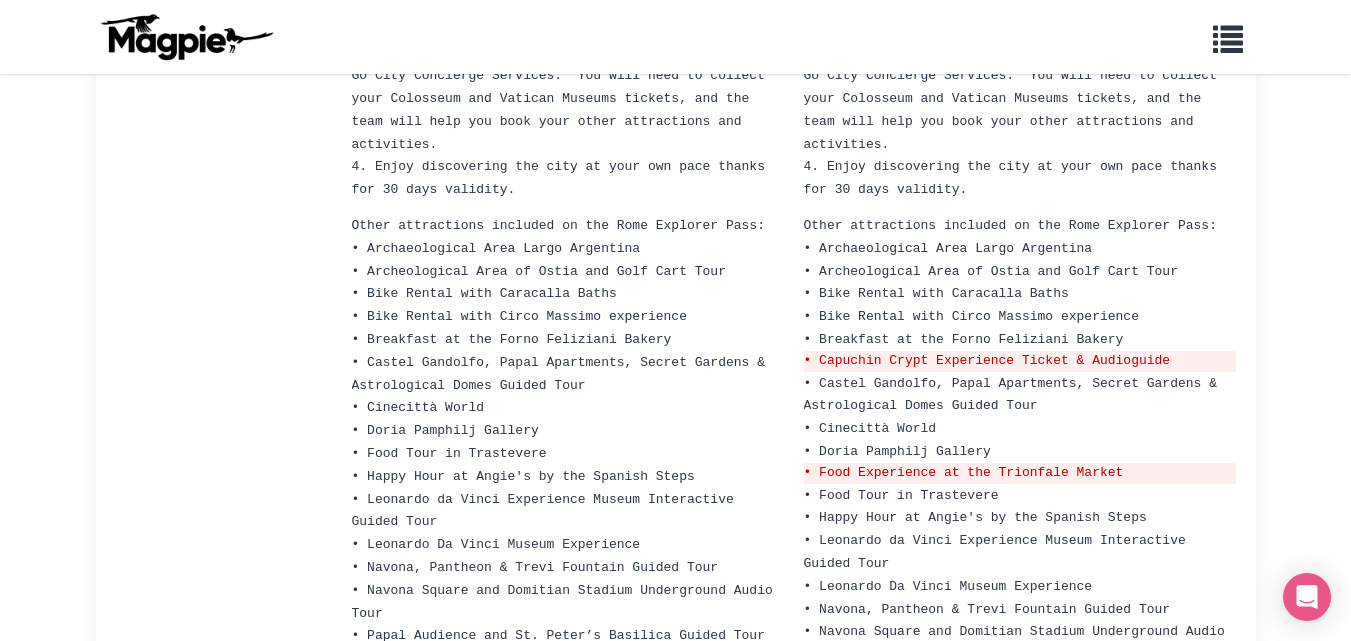 scroll, scrollTop: 1013, scrollLeft: 0, axis: vertical 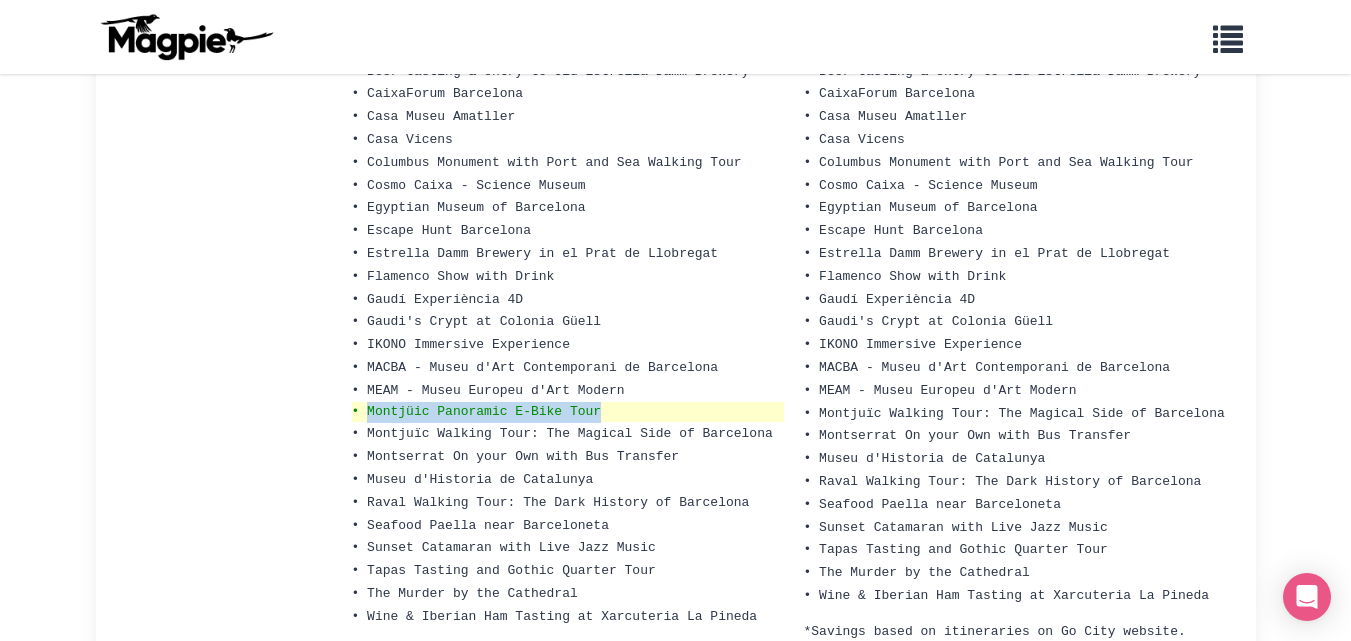 drag, startPoint x: 626, startPoint y: 402, endPoint x: 366, endPoint y: 417, distance: 260.43234 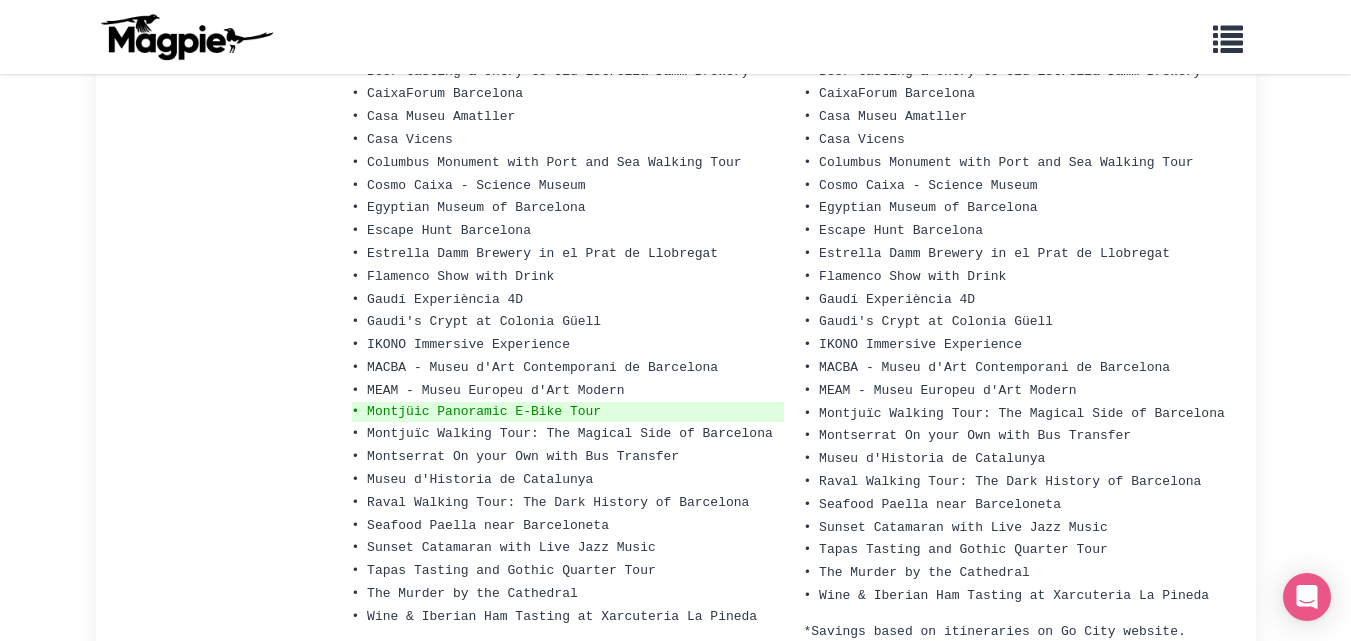 click on "Problems we solve
Products
Content Management and Distribution
Magpie for Resellers
Magpie Promotes
Pricing
Resources
Work with resellers
Customer Support
Our Story
API Documentation
Blog
My List
0
Login
Get a demo
Sign Up Free
Go City
History of "Go City Barcelona Explorer Pass: Tickets for 2-7 Attractions"
Magpie ID: LKGDUF
From
2025-07-21
Compare
Clear
Changes since July 21, 2025
Current Version
Previous Version
Short Description
Which top attractions are included on the Barcelona Pass?
• Sagrada Familia Guided Tour
• Park Güell Guided Tour
• Casa Batlló
• Barcelona City Tour Hop-on Hop-off Bus 24-hour Ticket
• La Pedrera
• Barcelona Cable Car
• L'Aquàrium de Barcelona
• Poble Espanyol de Barcelona
• FC Barcelona - Spotify Camp Nou Tour" at bounding box center [675, -324] 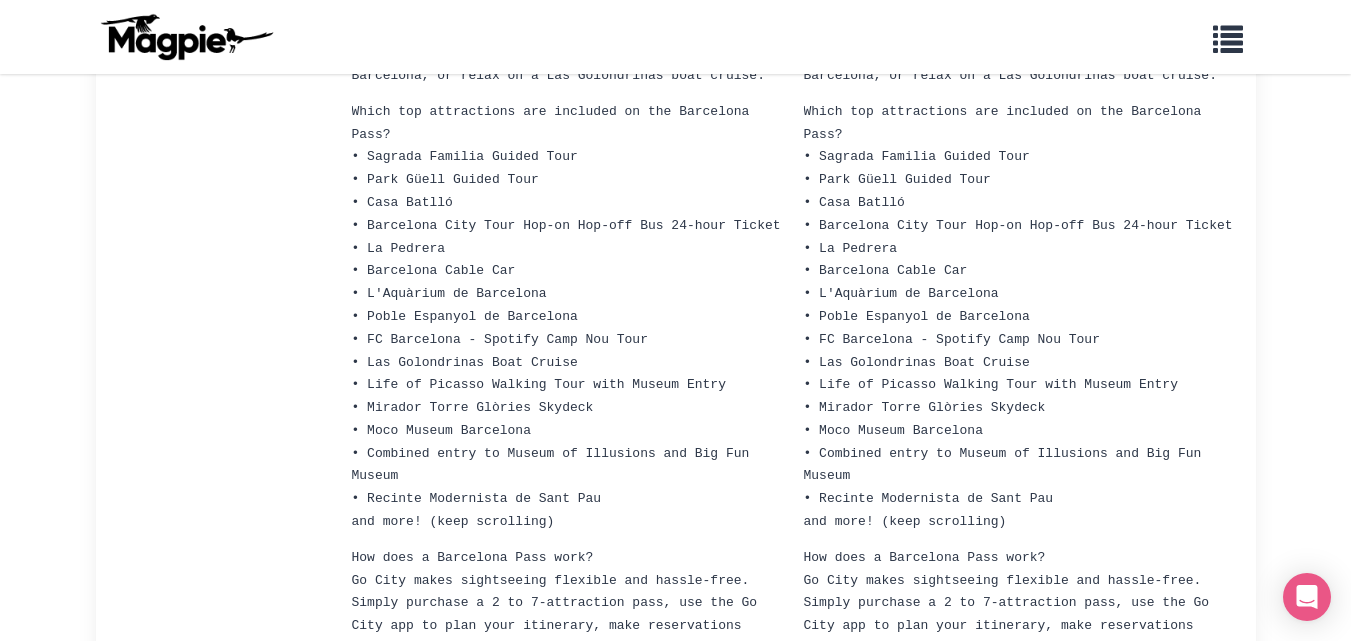 scroll, scrollTop: 366, scrollLeft: 0, axis: vertical 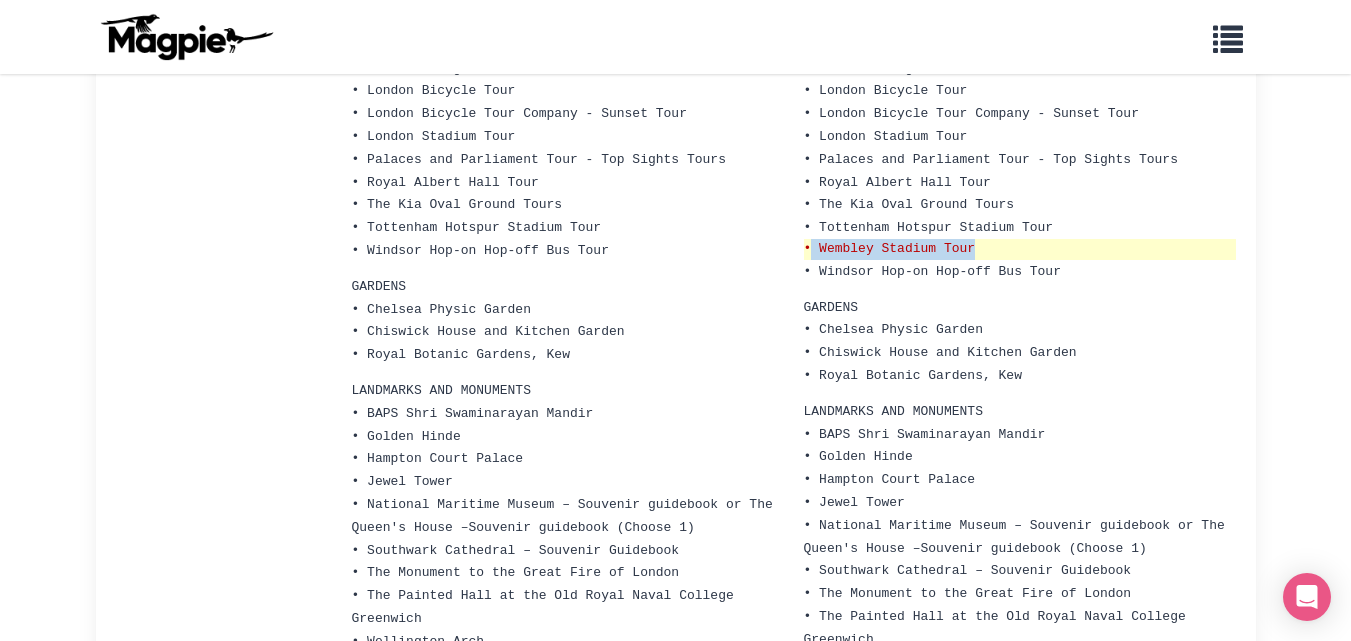 drag, startPoint x: 1007, startPoint y: 247, endPoint x: 808, endPoint y: 242, distance: 199.0628 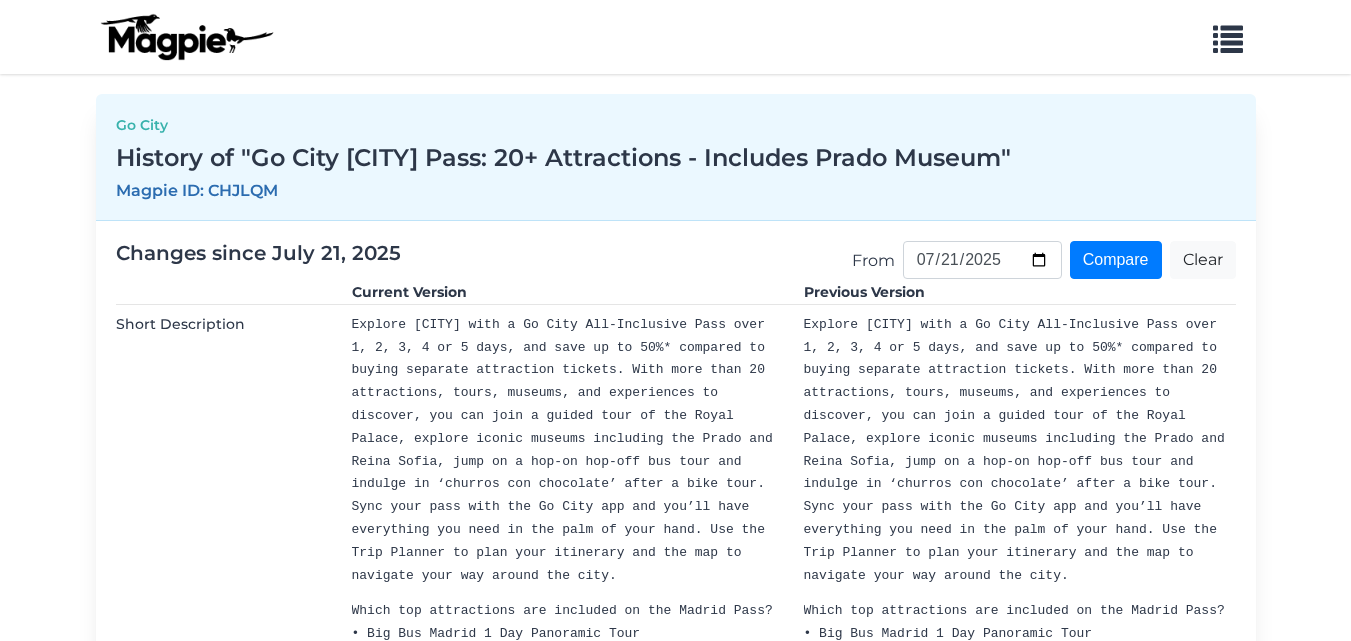 scroll, scrollTop: 0, scrollLeft: 0, axis: both 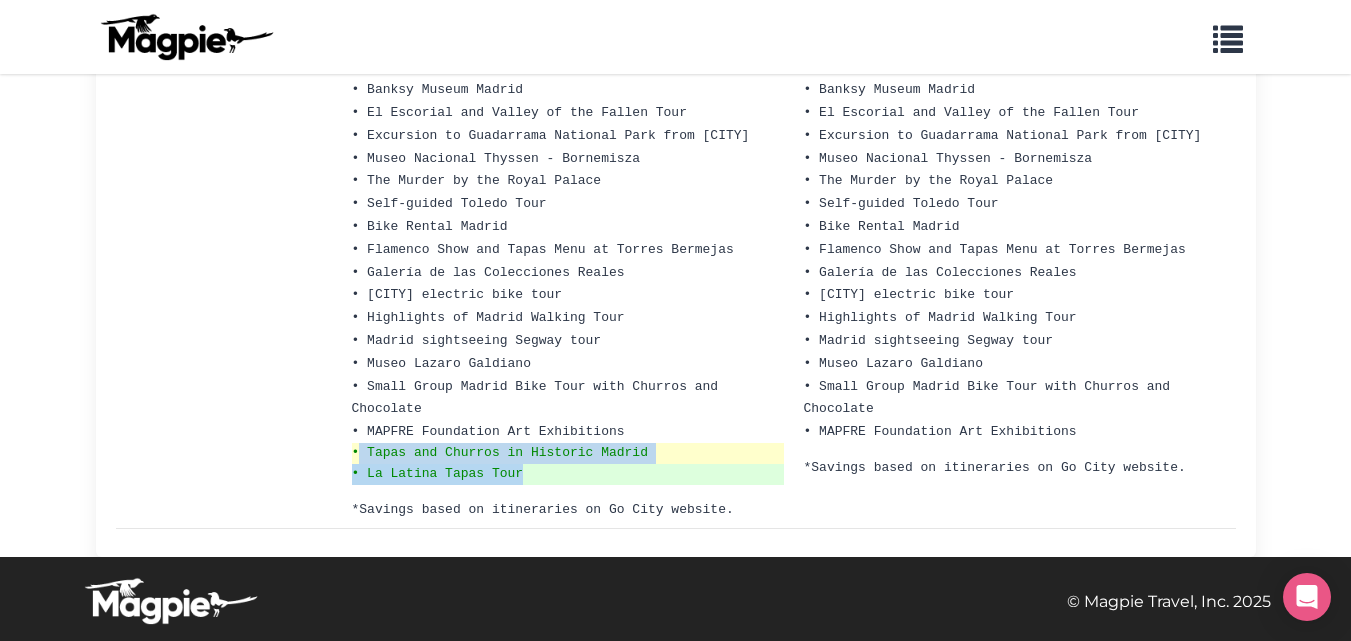 drag, startPoint x: 547, startPoint y: 474, endPoint x: 356, endPoint y: 455, distance: 191.9427 